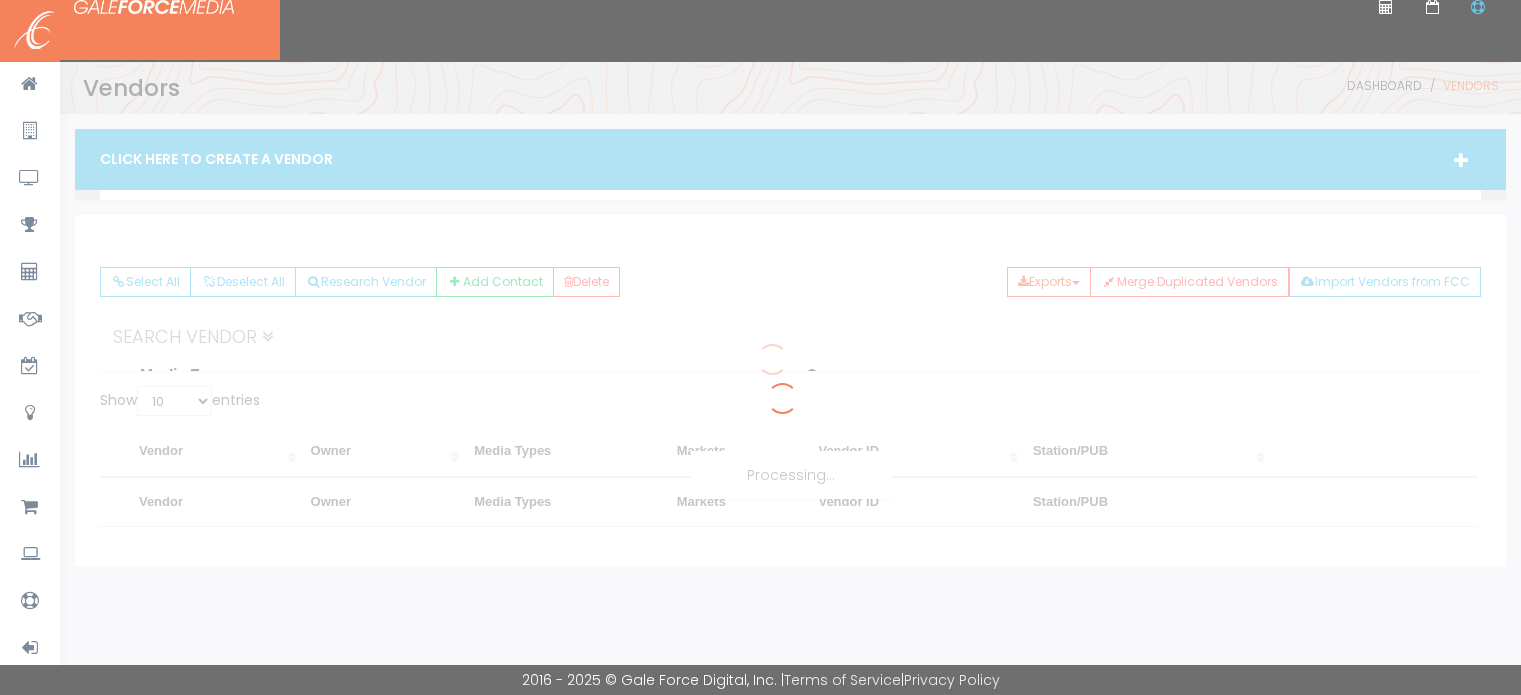 scroll, scrollTop: 0, scrollLeft: 0, axis: both 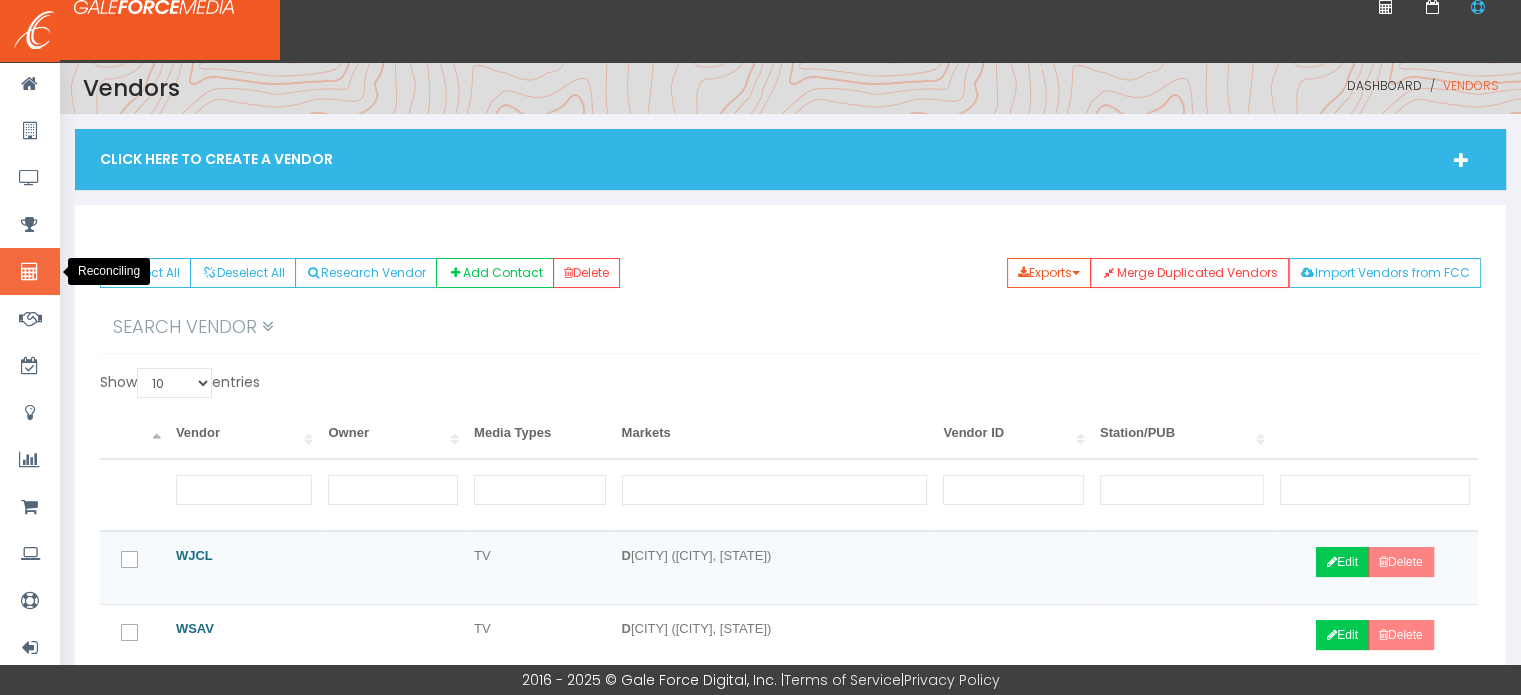 click at bounding box center (29, 272) 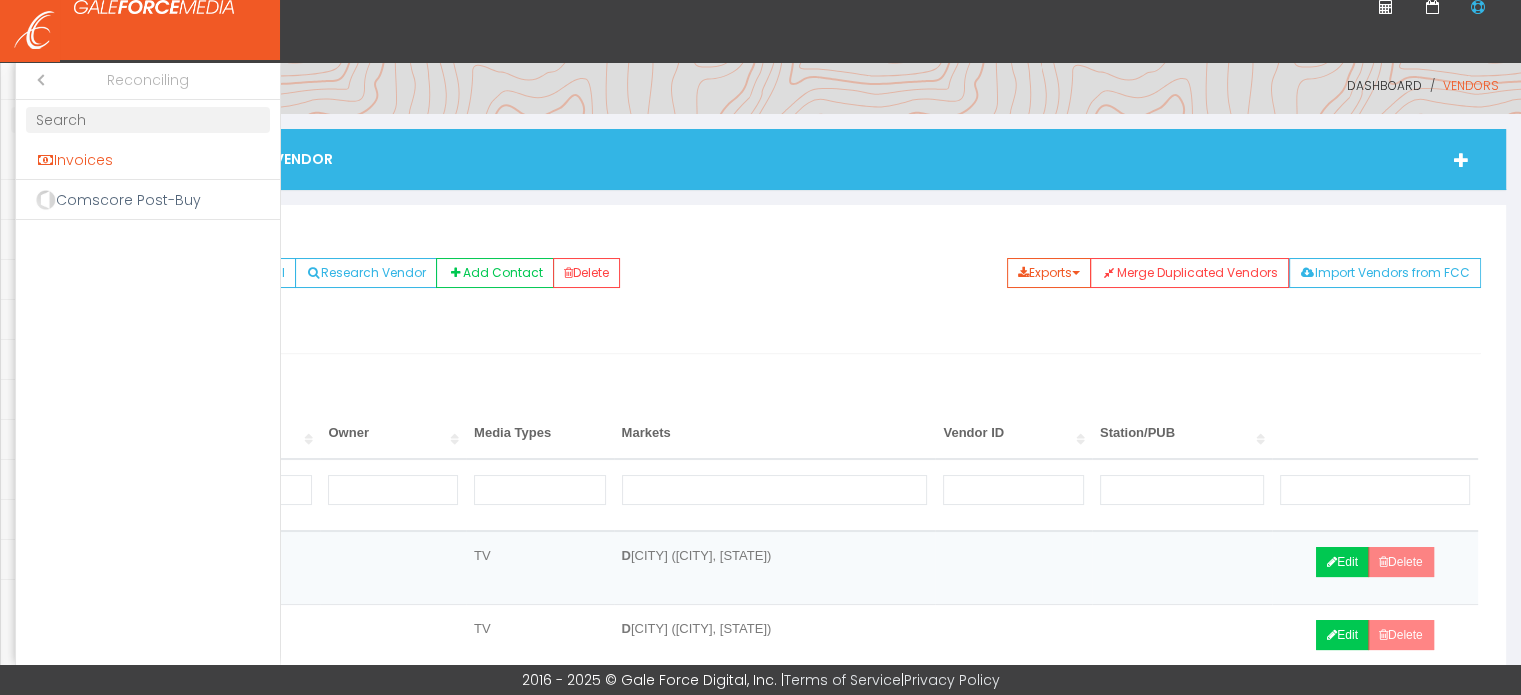 click on "Invoices" at bounding box center [148, 160] 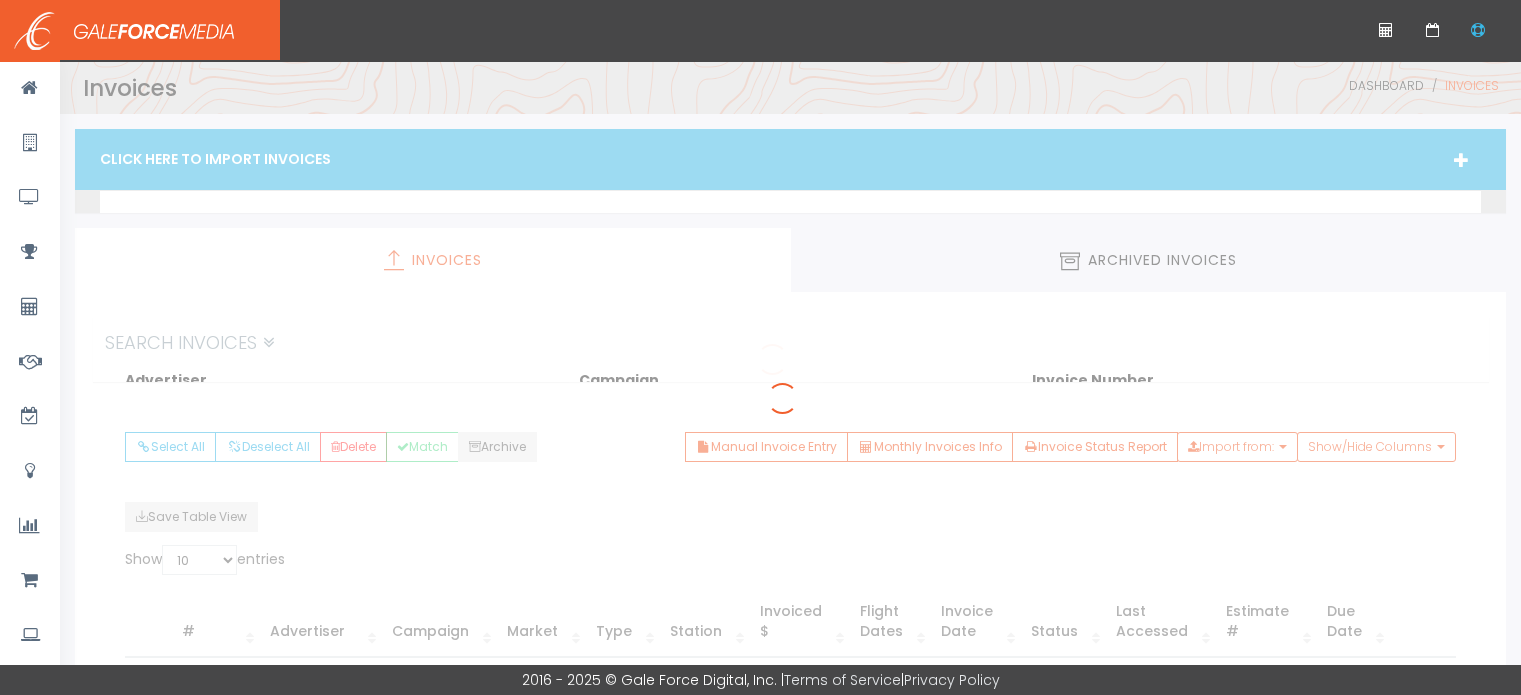 scroll, scrollTop: 0, scrollLeft: 0, axis: both 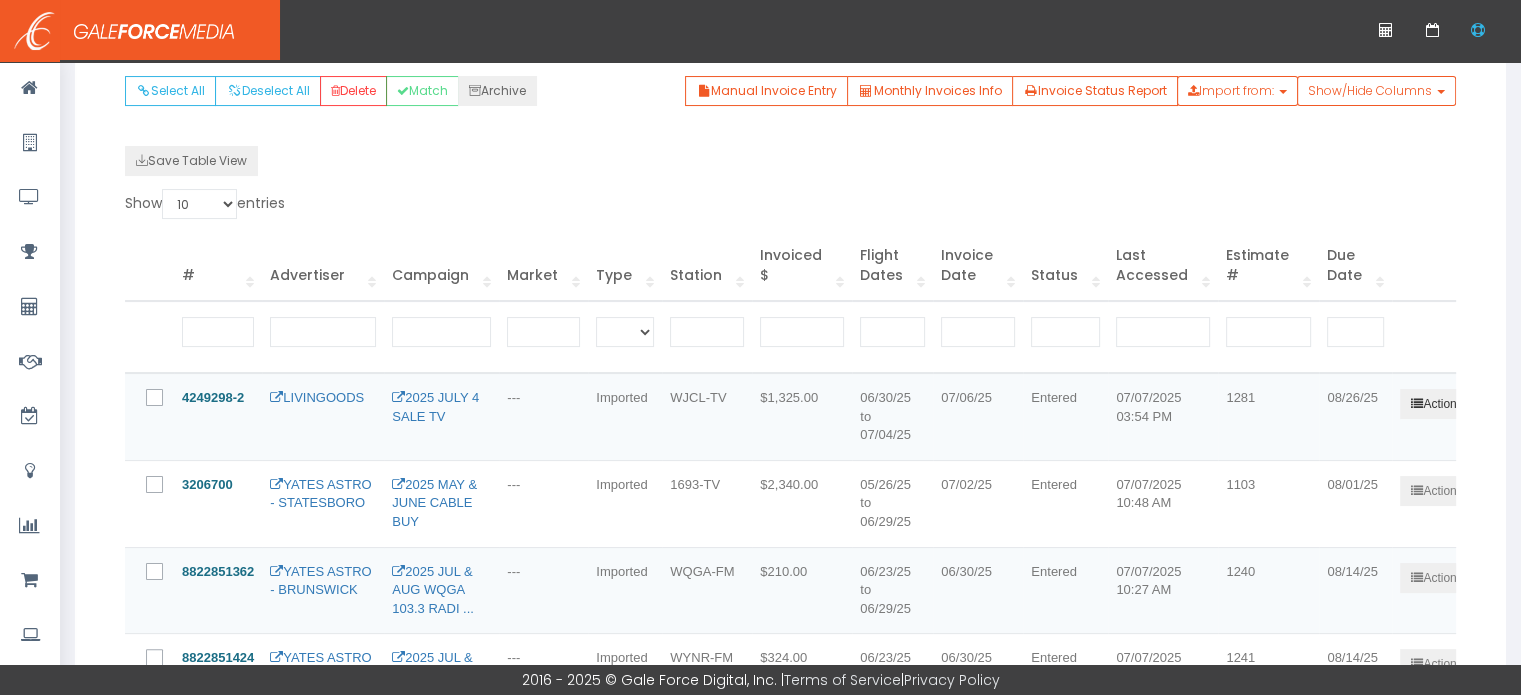 click at bounding box center [1417, 404] 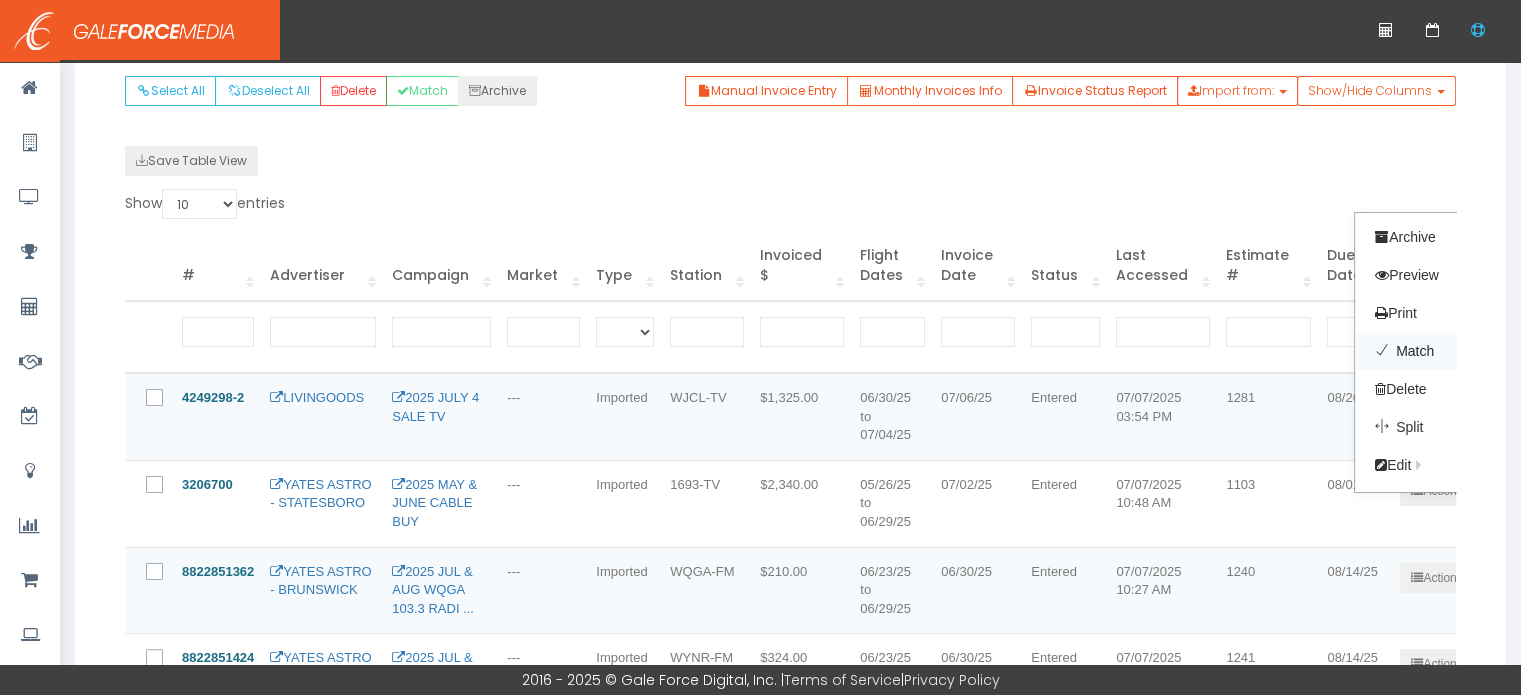 click on "Match" at bounding box center (1434, 351) 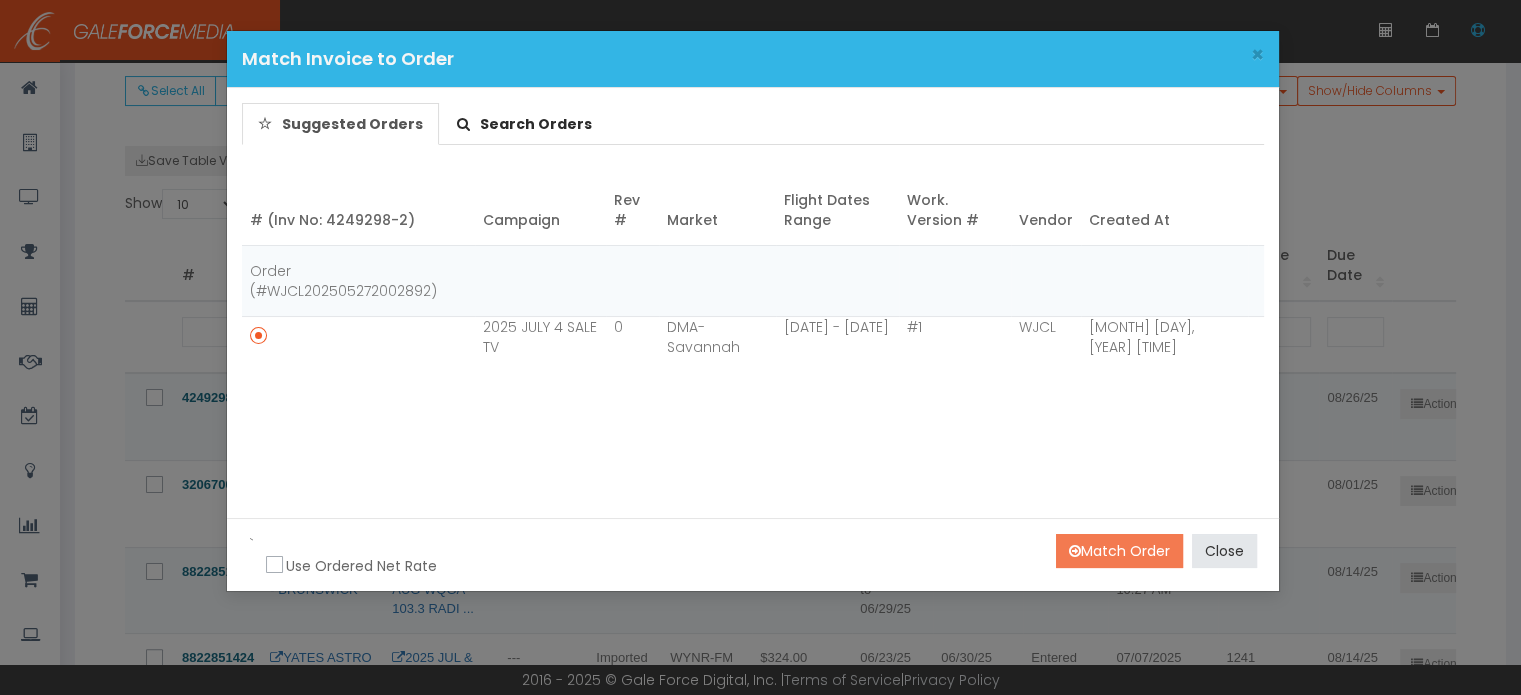 click on "Match Order" at bounding box center [1119, 551] 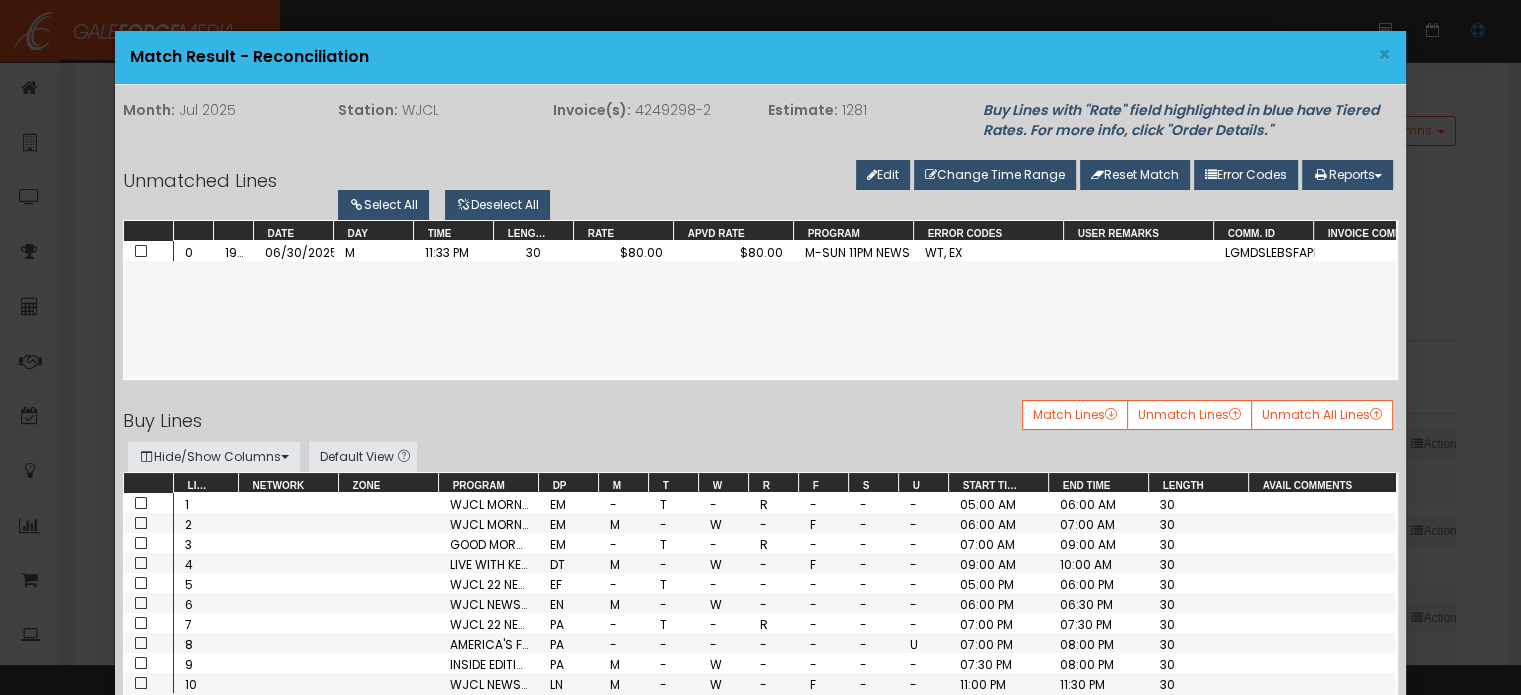 scroll, scrollTop: 240, scrollLeft: 0, axis: vertical 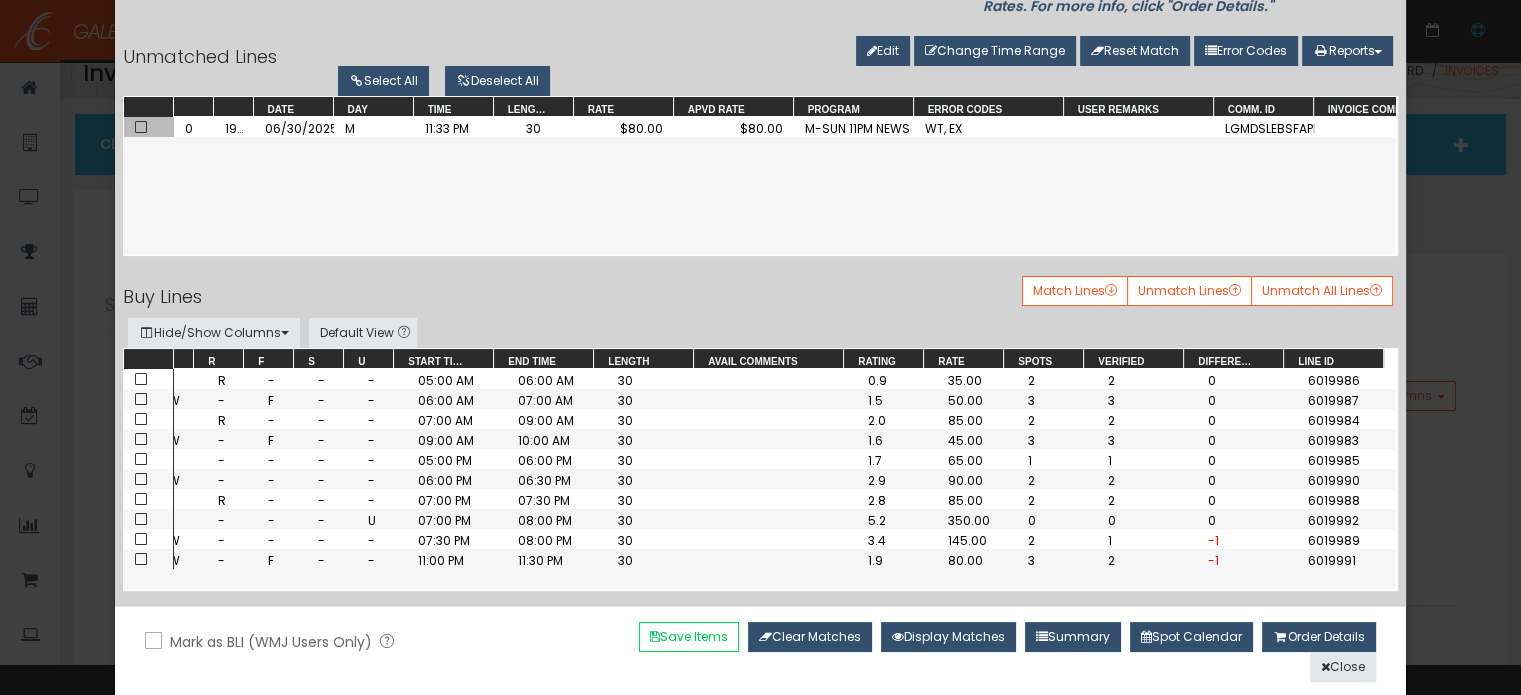click at bounding box center (141, 127) 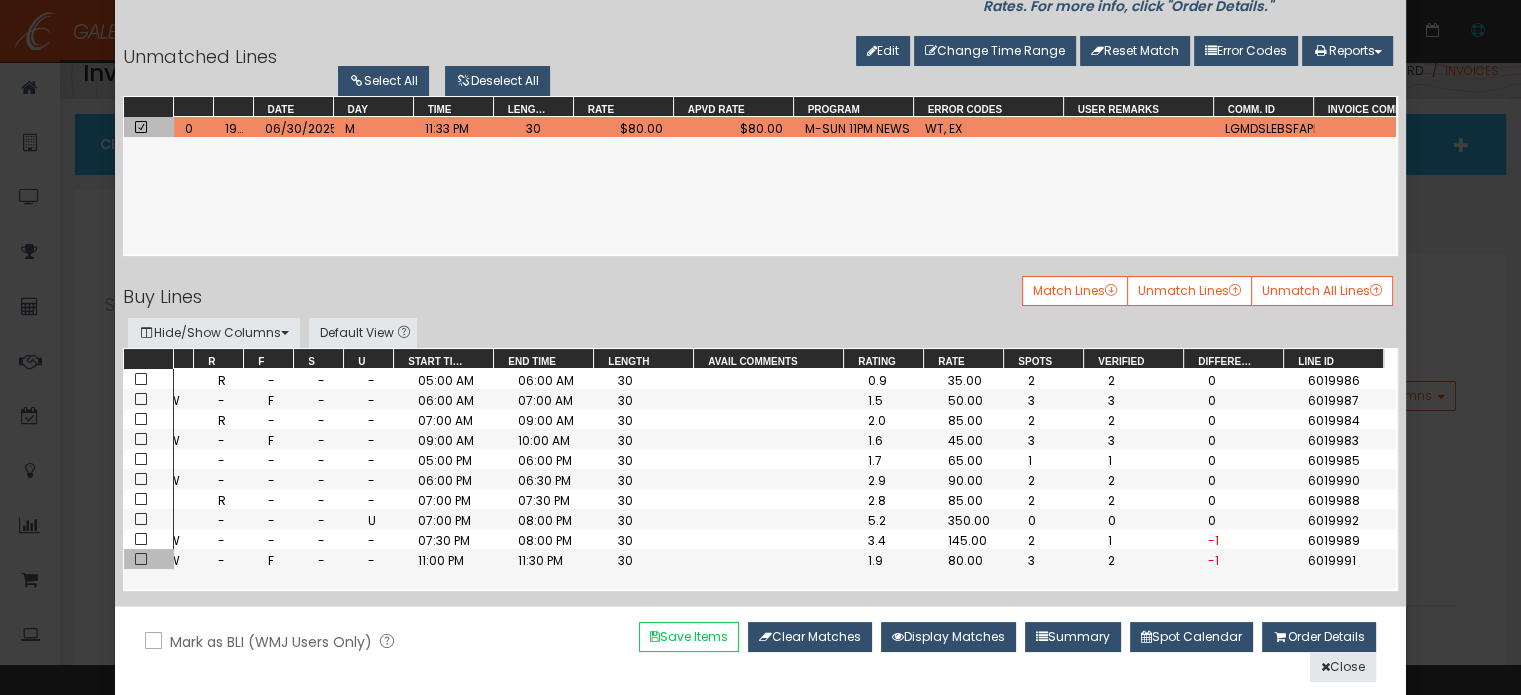 click at bounding box center (147, 560) 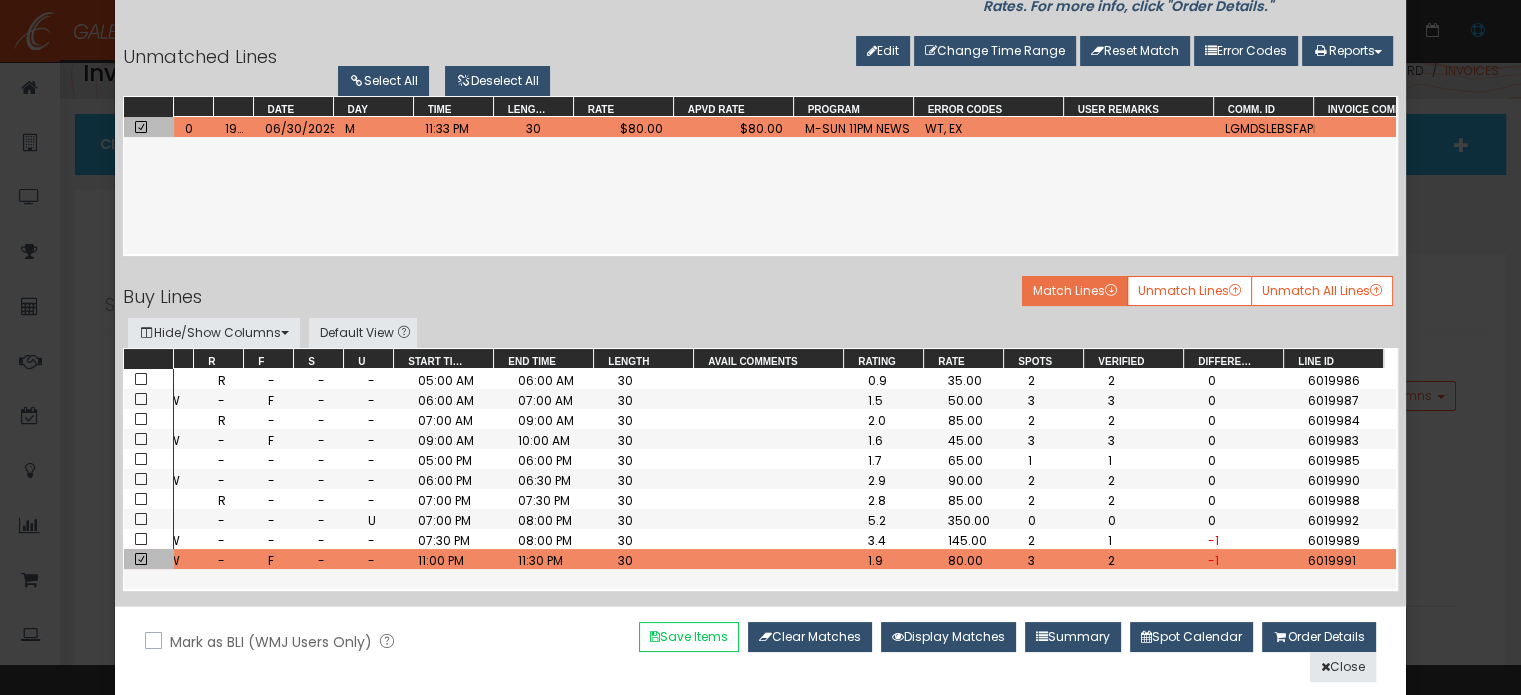 click on "Match Lines" at bounding box center (1075, 291) 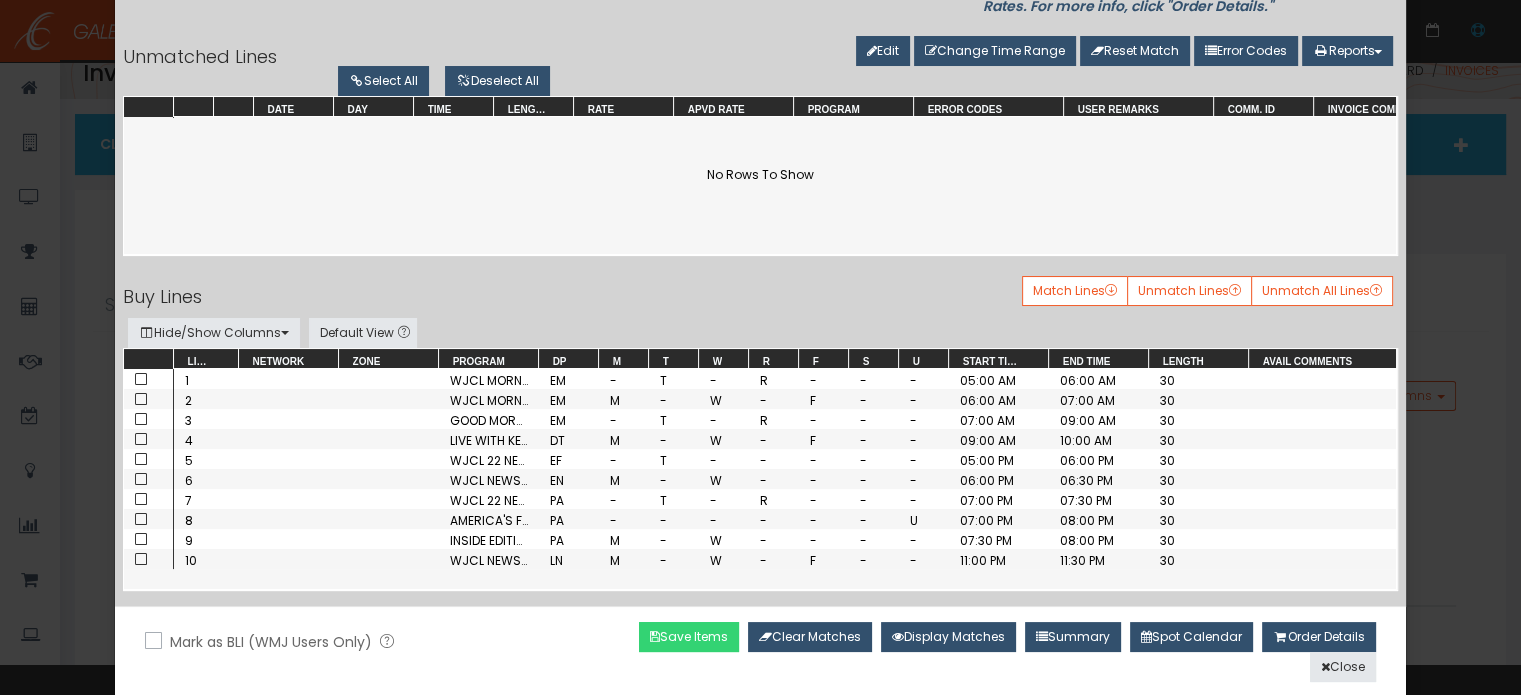 click on "Save Items" at bounding box center [689, 637] 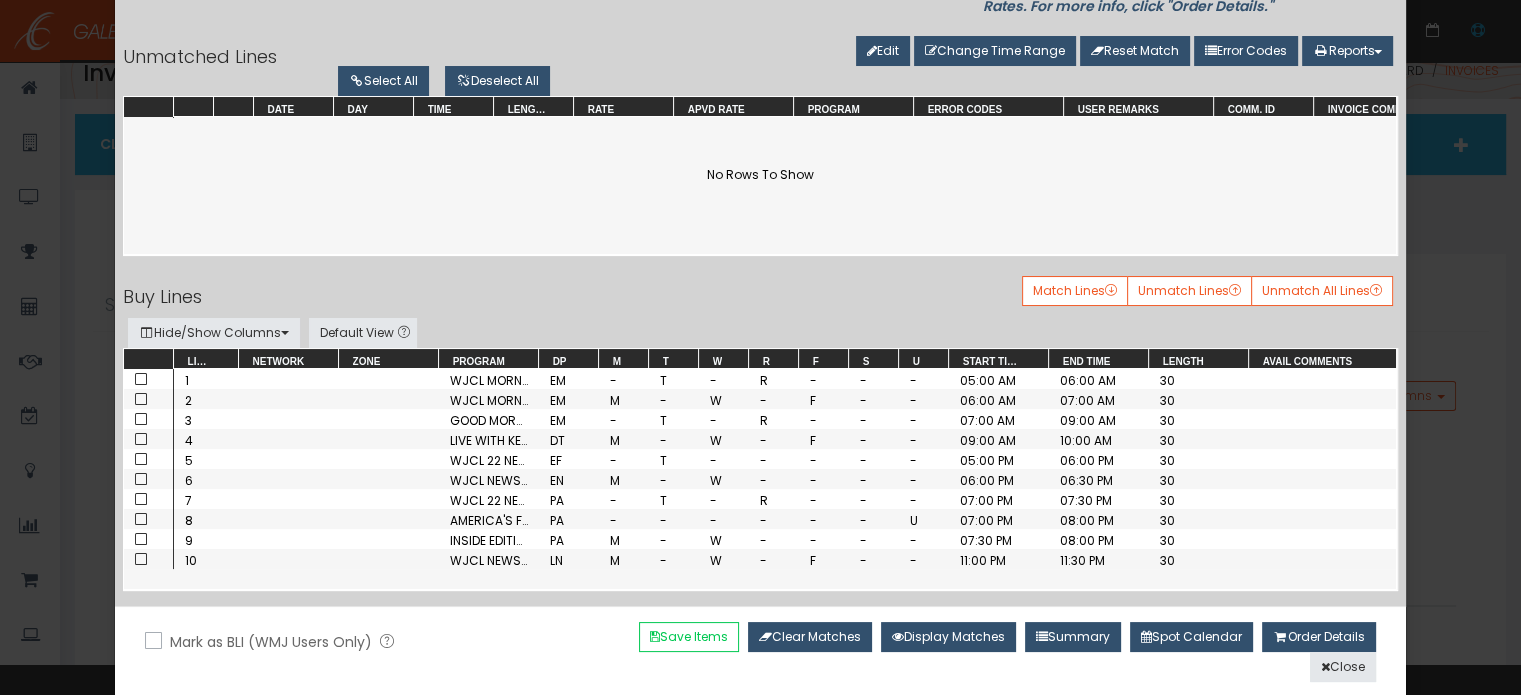click on "Reports
Toggle Dropdown" at bounding box center [1347, 51] 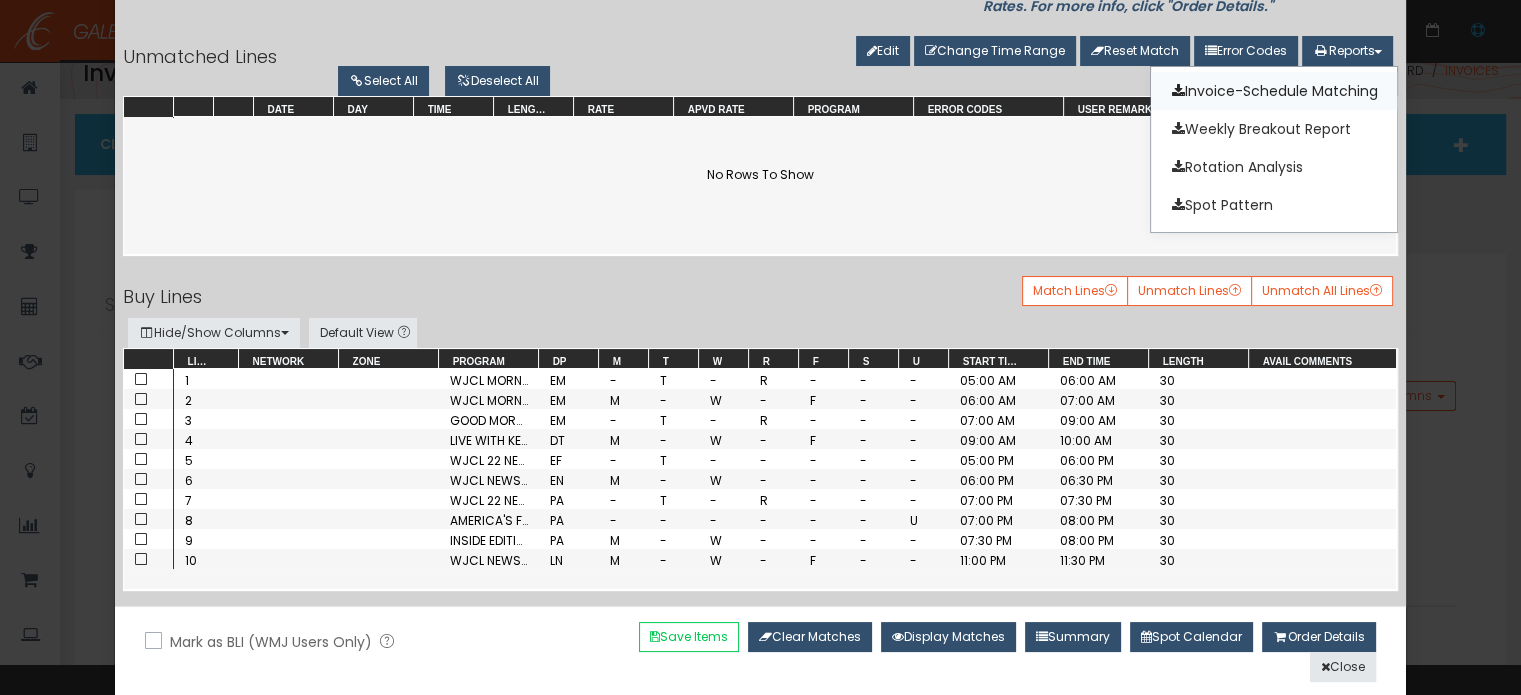 click on "Invoice-Schedule Matching" at bounding box center (1274, 91) 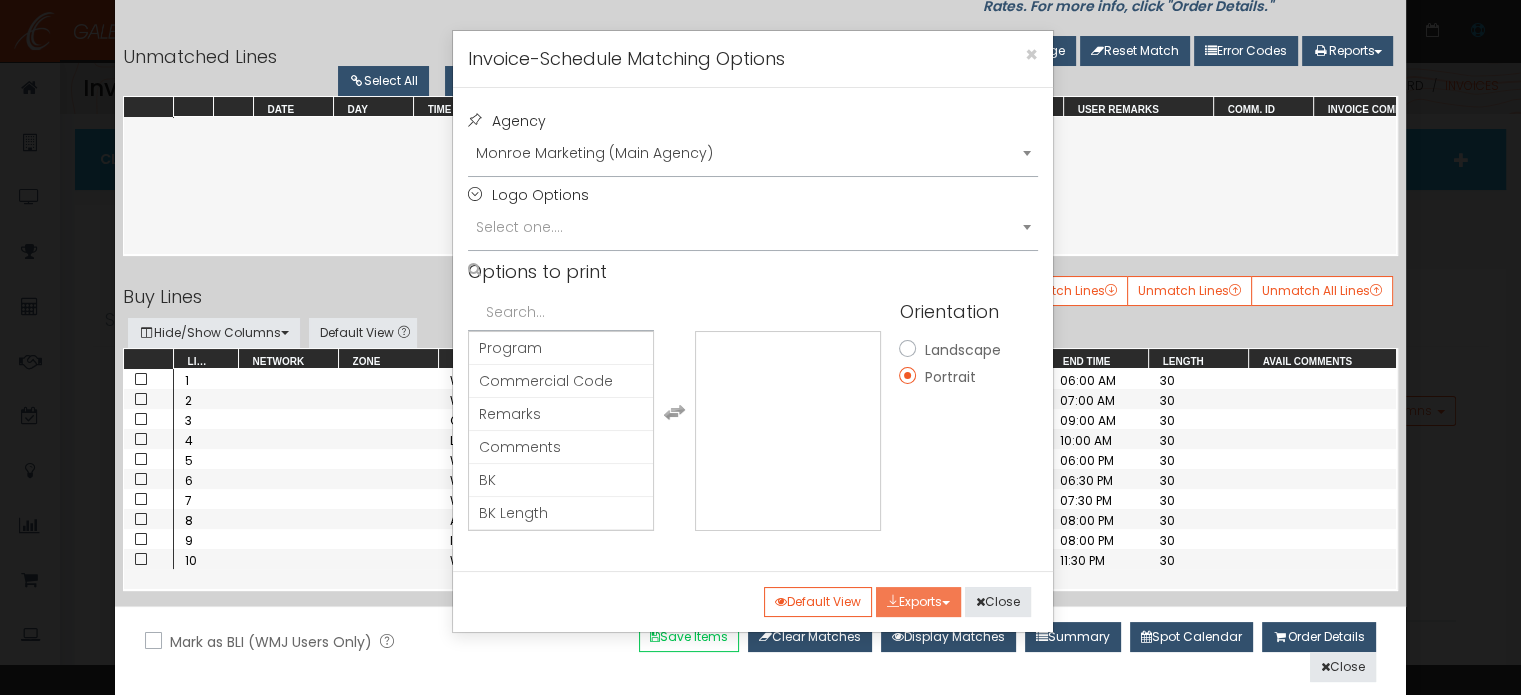click on "Exports" at bounding box center (918, 602) 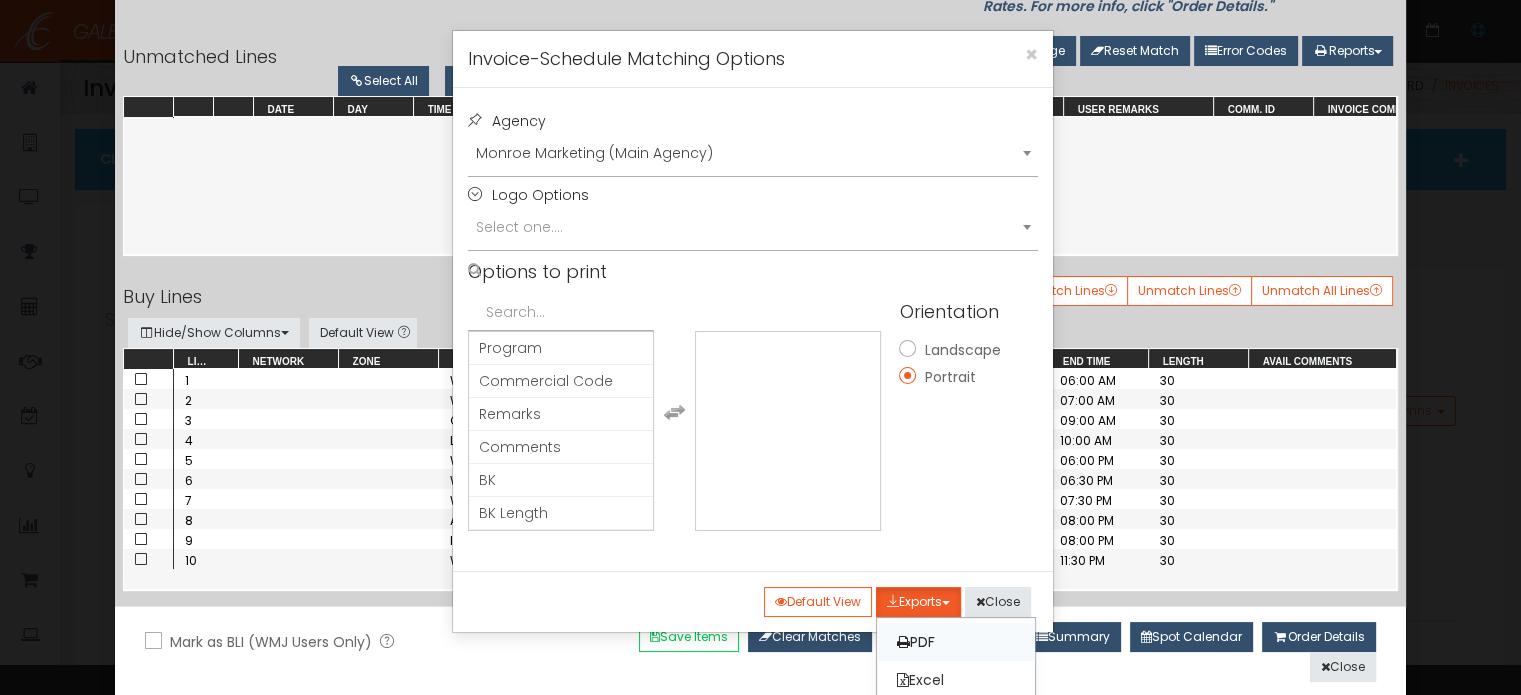 click at bounding box center (903, 642) 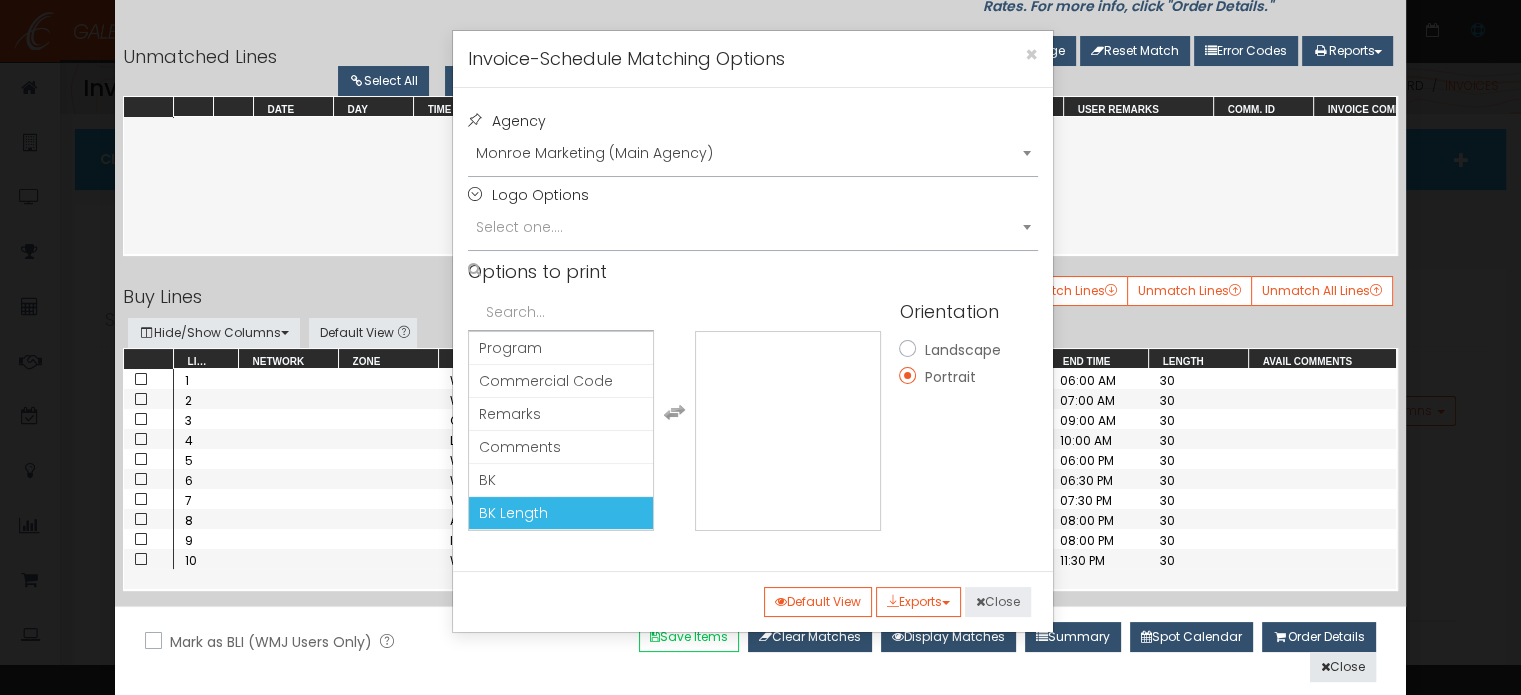 click on "Close" at bounding box center [998, 602] 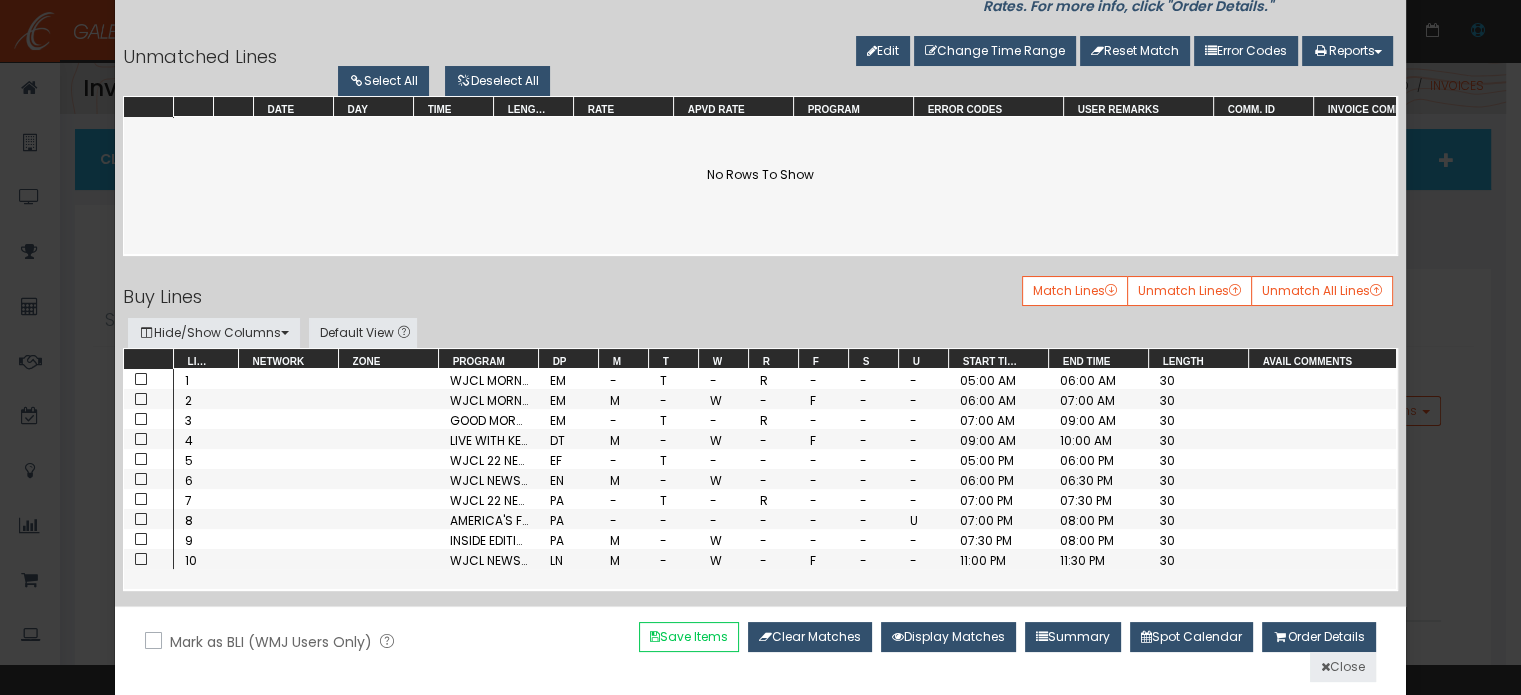 click on "Close" at bounding box center (1343, 667) 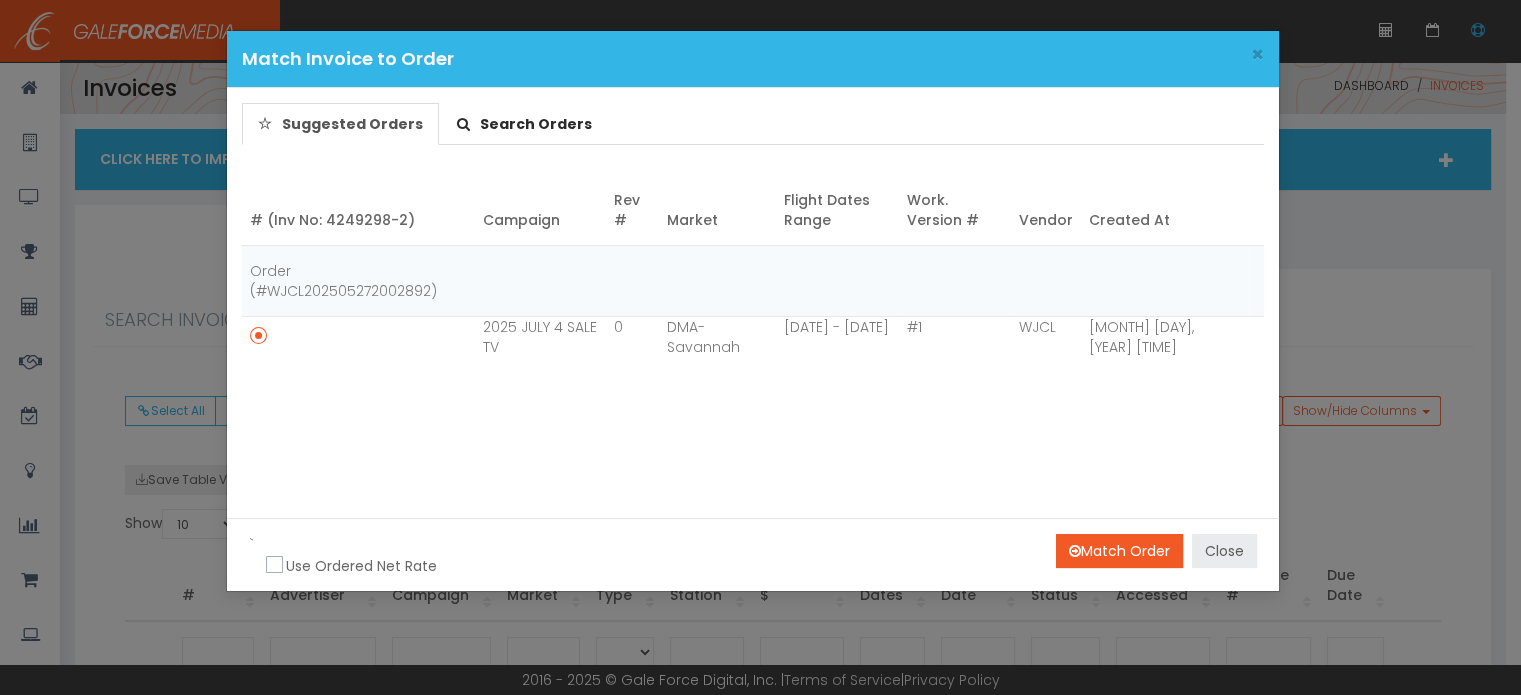 click on "Close" at bounding box center [1224, 551] 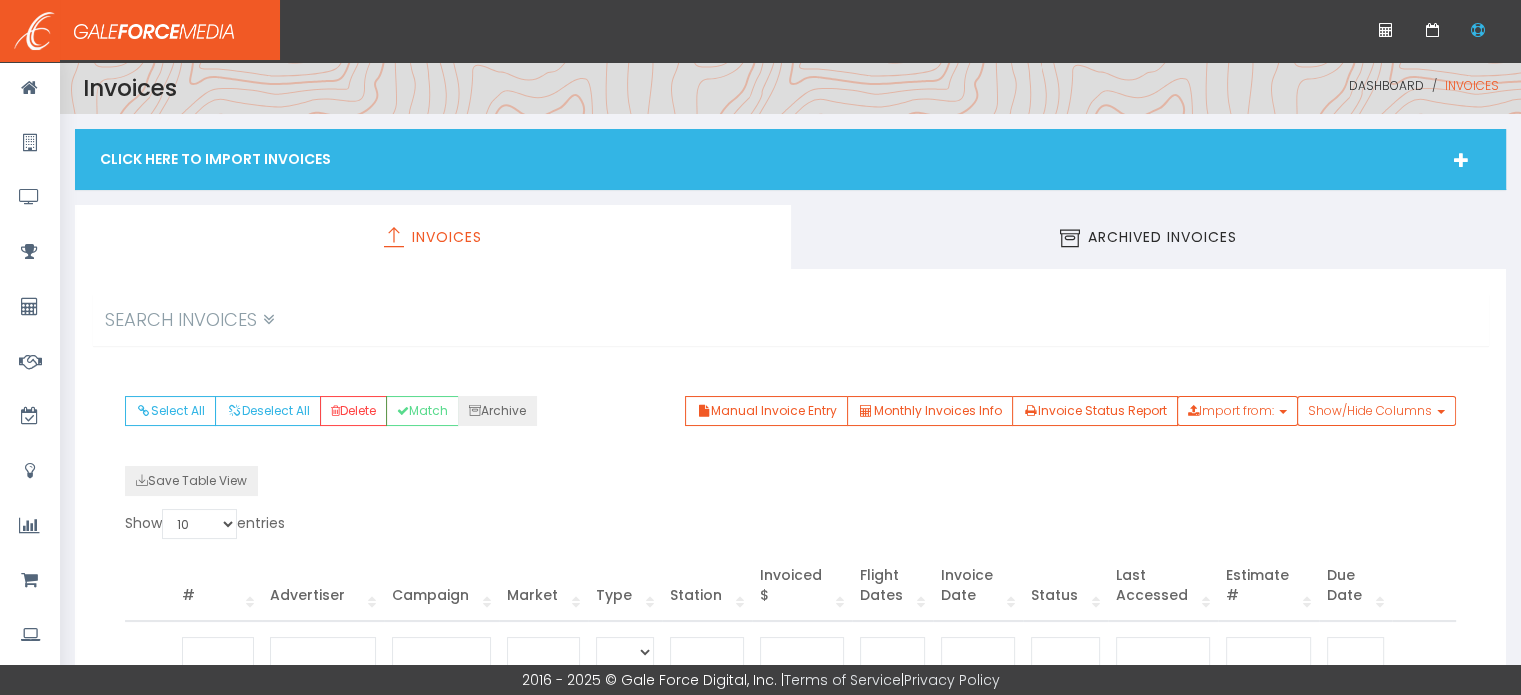 click on "# Advertiser Campaign Market Type Station Invoiced $ Flight Dates Invoice Date Status Last Accessed Estimate # Due Date
Manual Imported
4249298-2  LIVINGOODS  2025 JULY 4 SALE TV DMA - Savannah Imported WJCL-TV $1,325.00 06/30/25 to 07/04/25 07/06/25 Matched 07/07/2025 03:54 PM 1281 08/26/25                                                    Actions                                                                                                                                   Archive        Preview      Print      Match      Delete      Split        Edit    Adv/Camp    Invoice Lines/Header            3206700  YATES ASTRO - STATESBORO  2025 MAY & JUNE CABLE BUY  ---  Imported 1693-TV $2,340.00 05/26/25 to 06/29/25 07/02/25 Entered 07/07/2025 10:48 AM 1103 08/01/25" at bounding box center (790, 977) 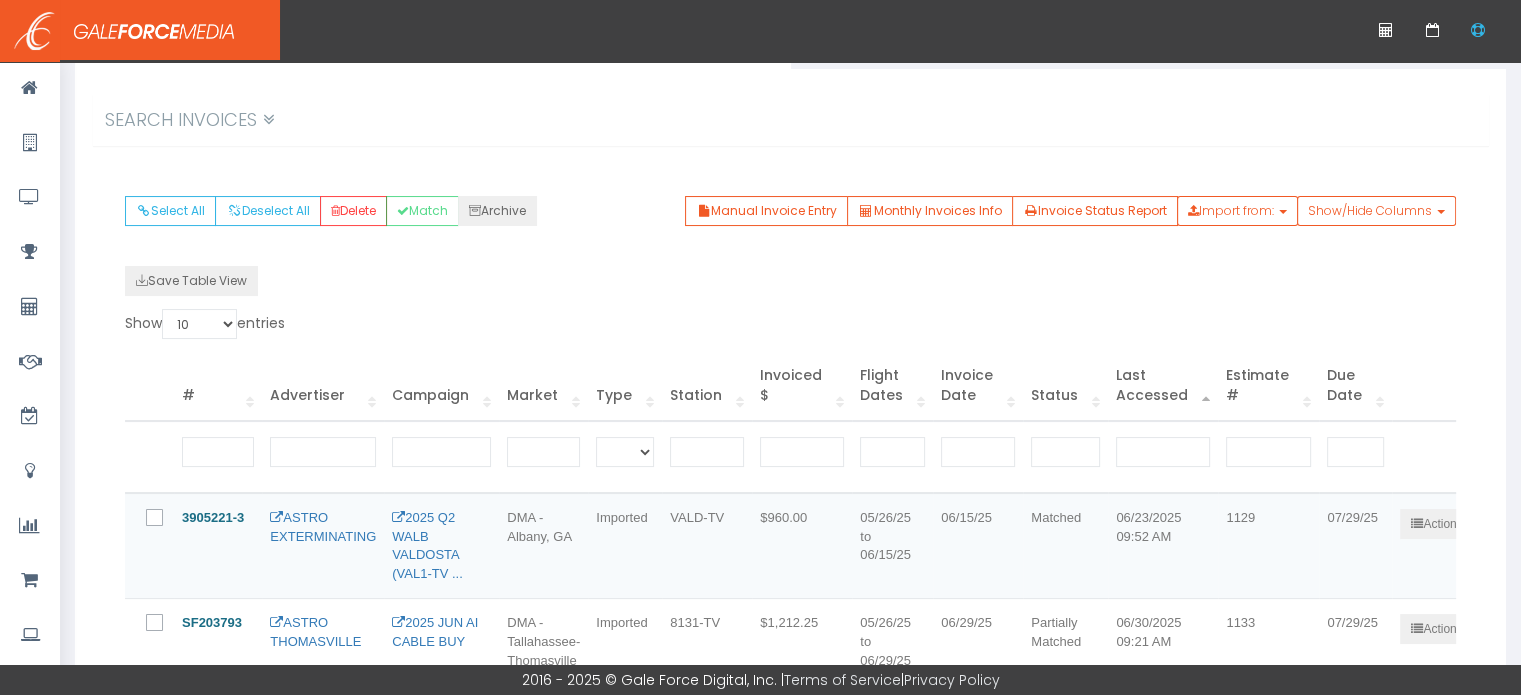 scroll, scrollTop: 240, scrollLeft: 0, axis: vertical 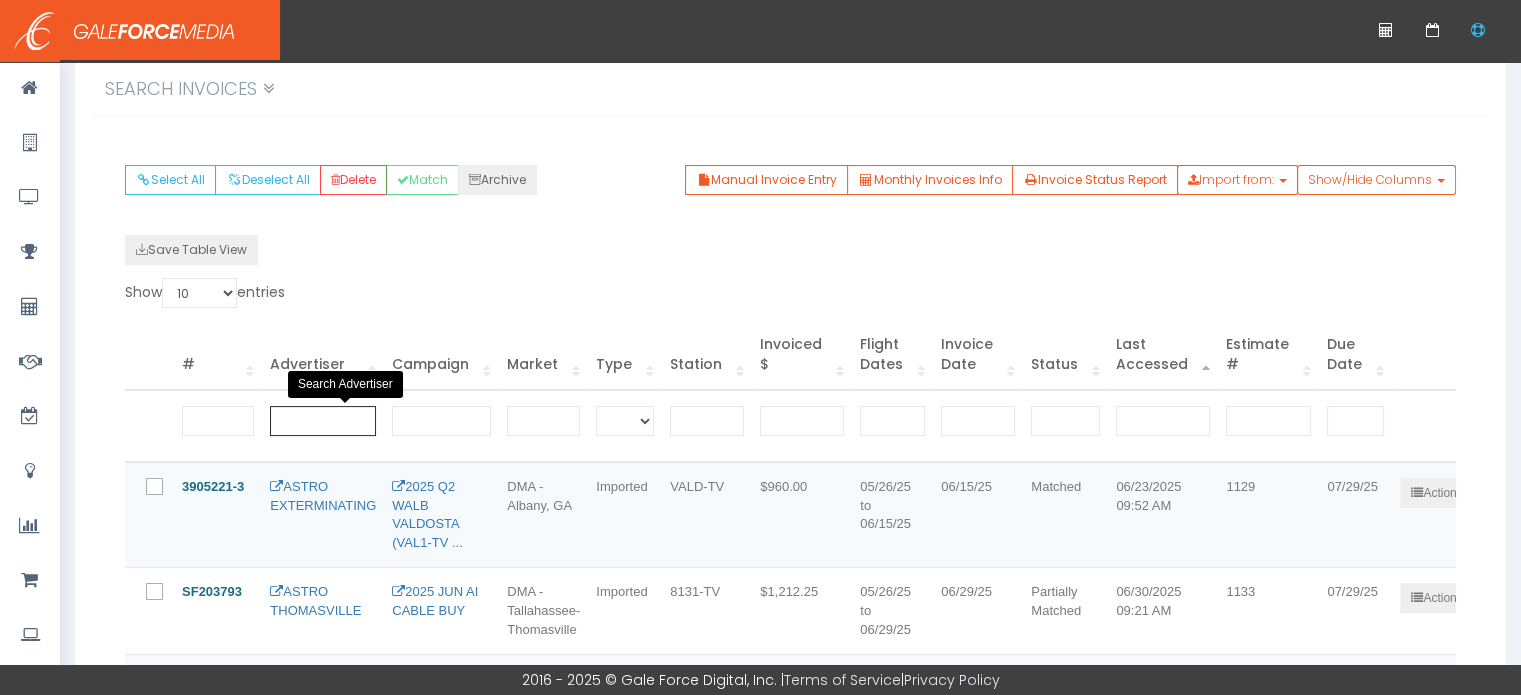 click at bounding box center (323, 421) 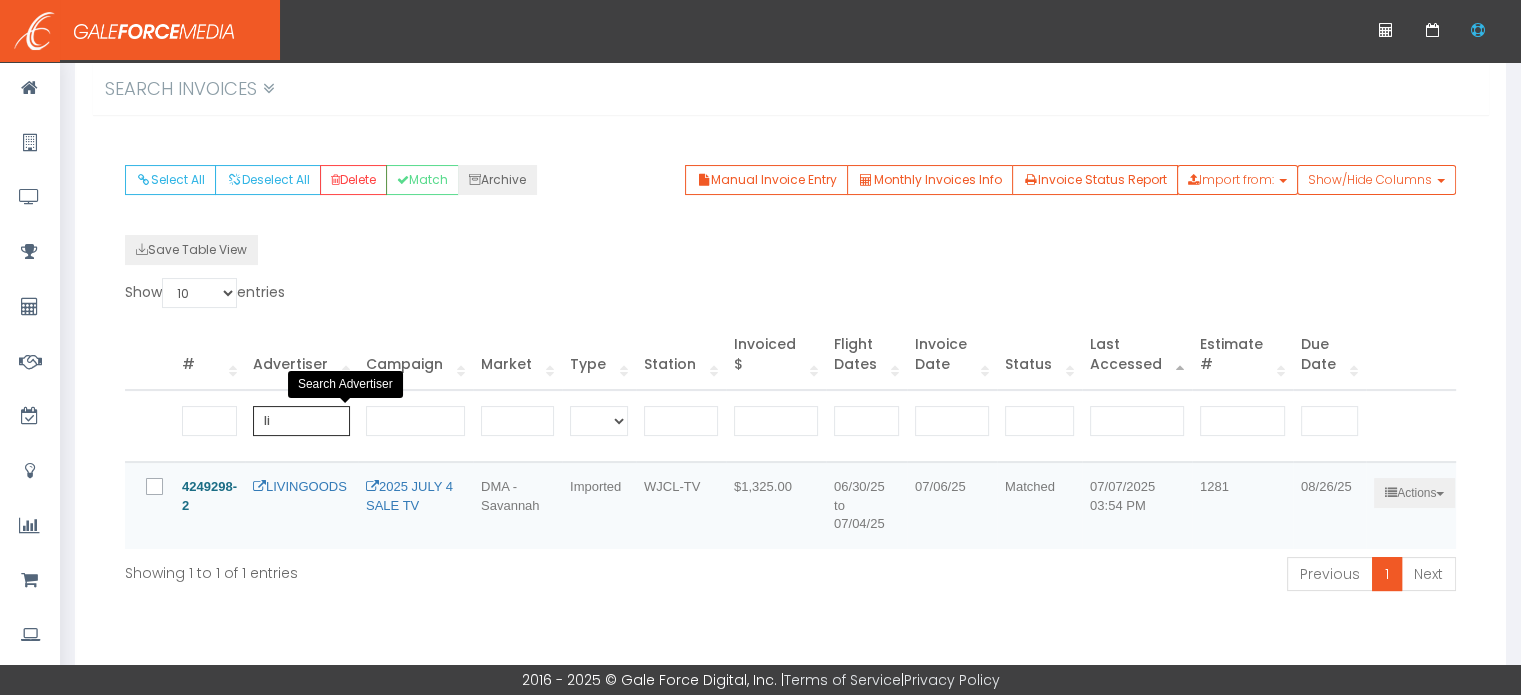 type on "li" 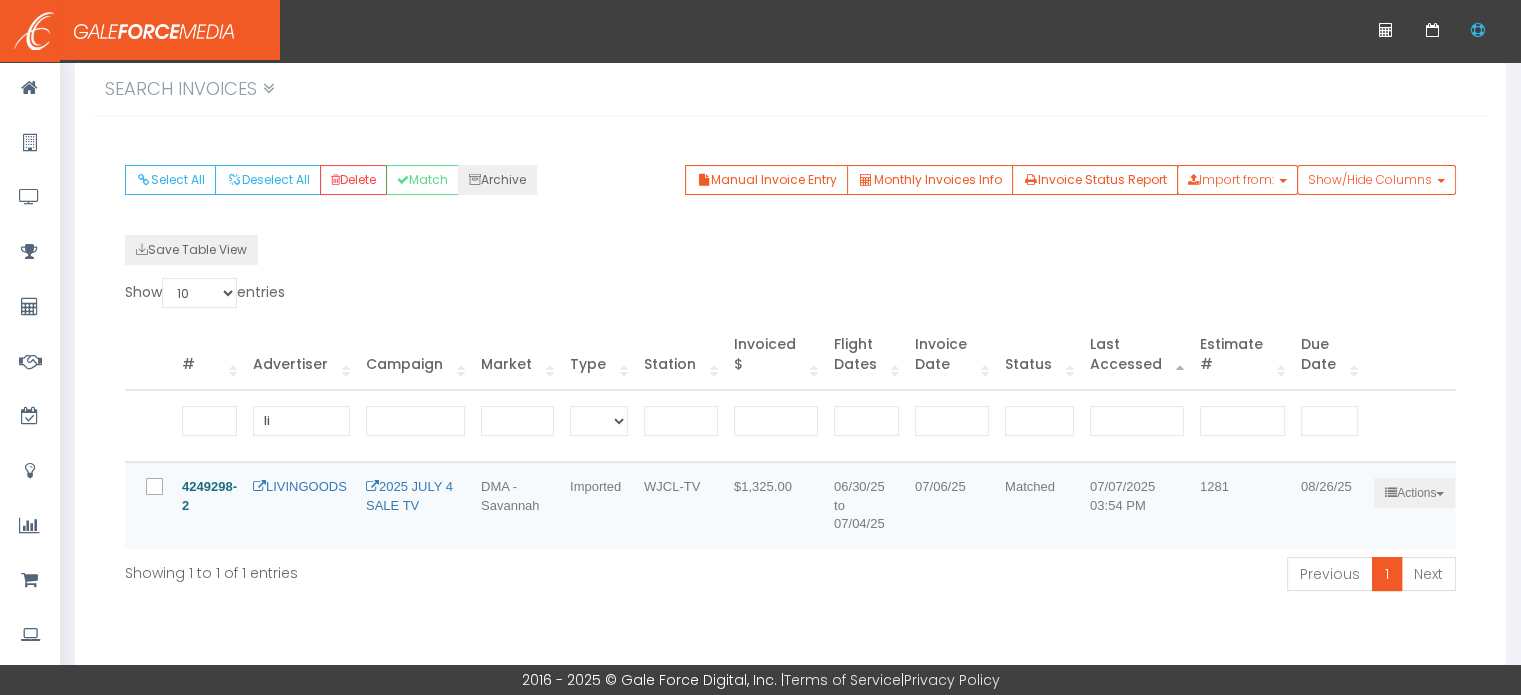 click at bounding box center (166, 488) 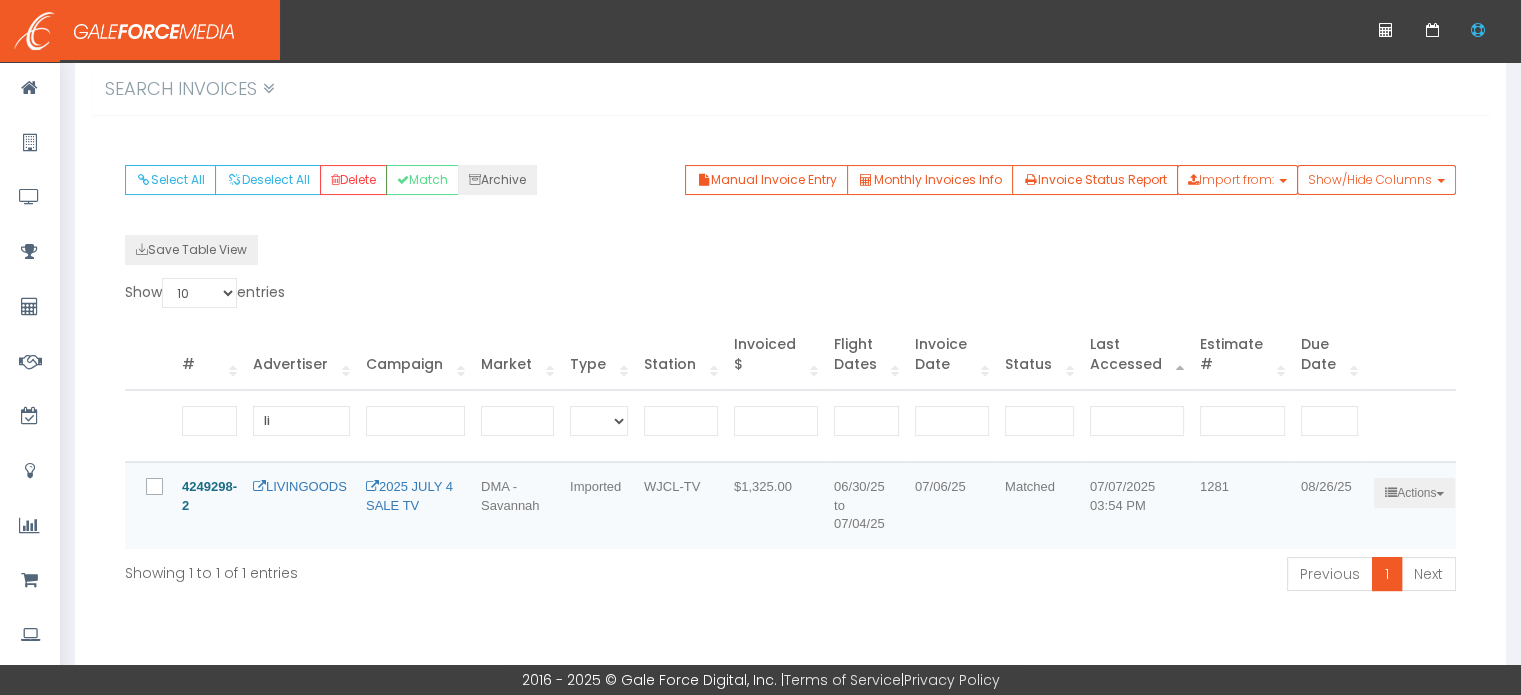 click at bounding box center [159, 494] 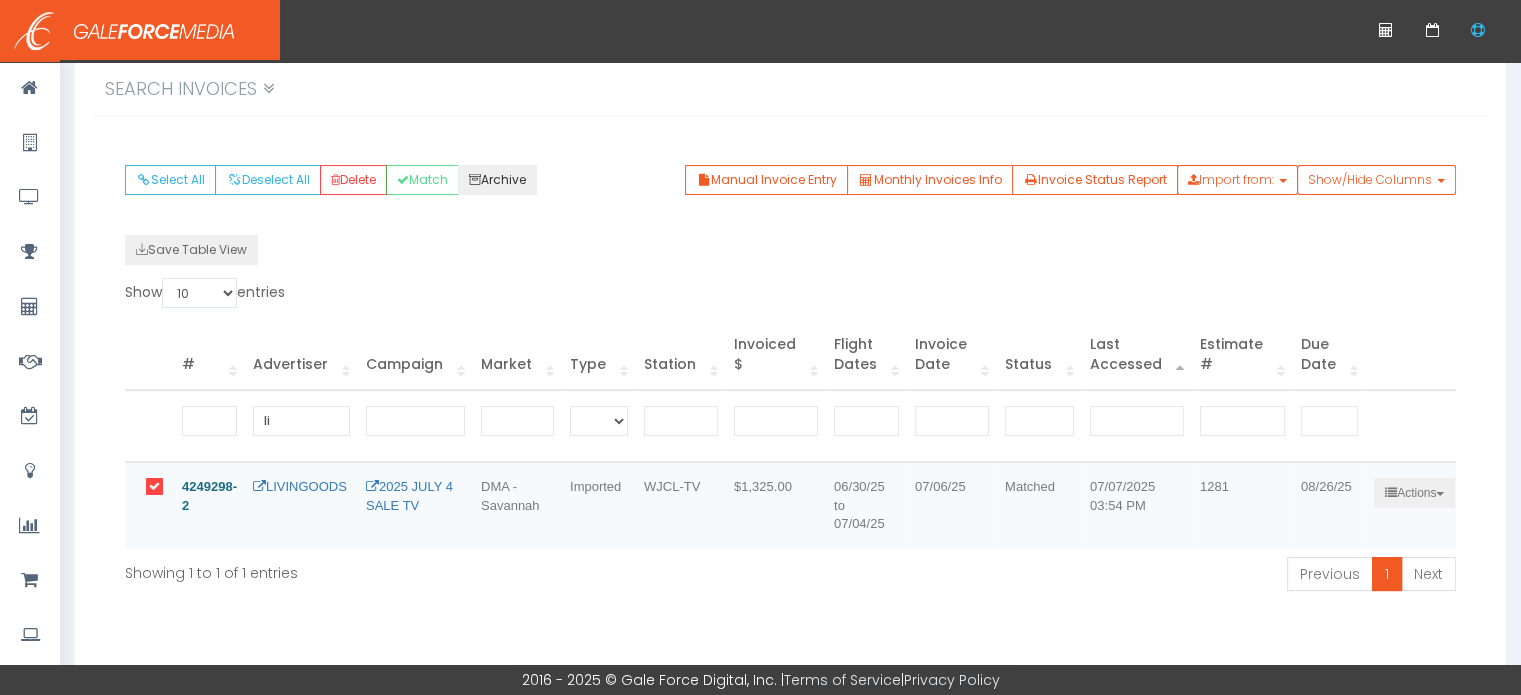 click on "Archive" at bounding box center (497, 180) 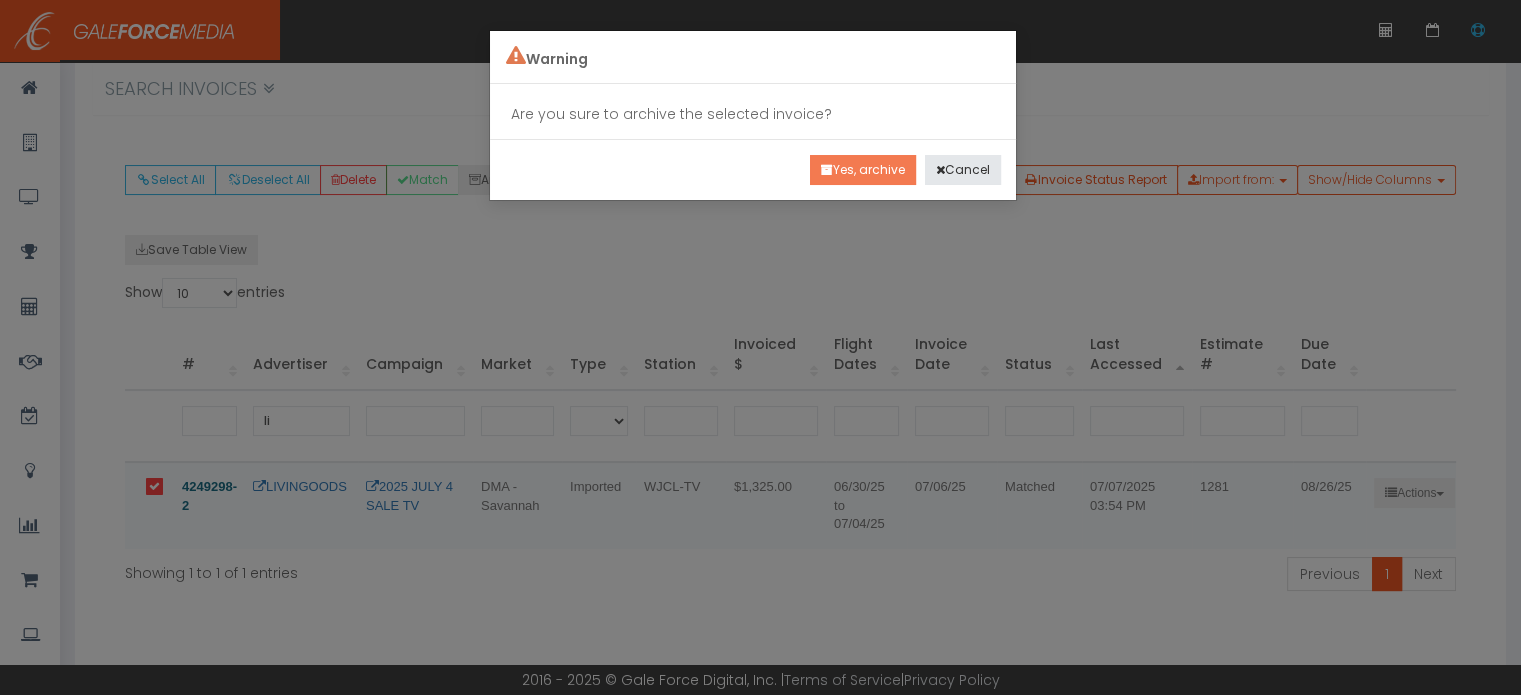 click on "Yes, archive" at bounding box center (863, 170) 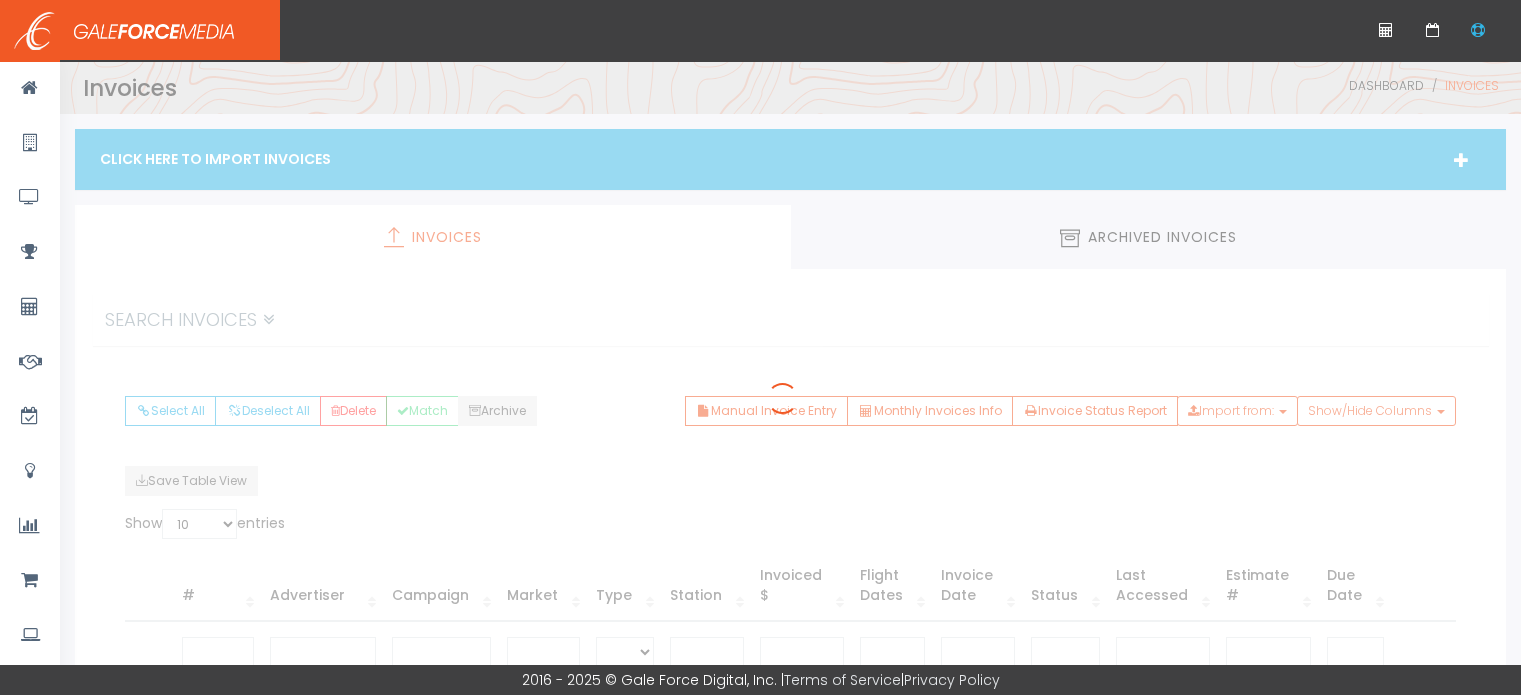scroll, scrollTop: 0, scrollLeft: 0, axis: both 